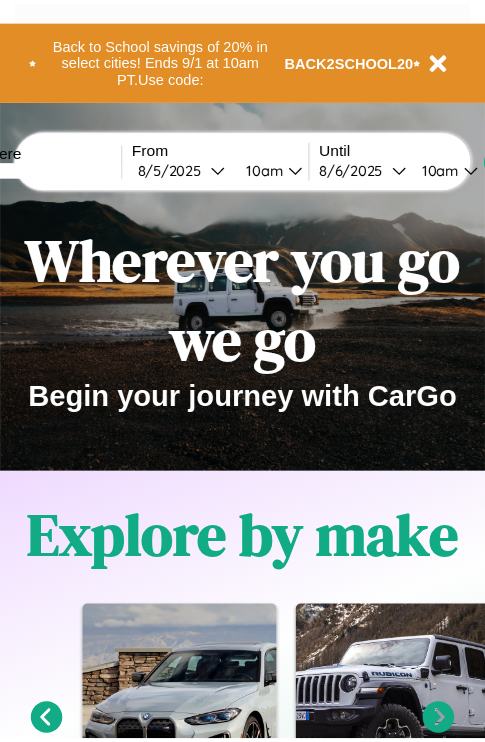 scroll, scrollTop: 0, scrollLeft: 0, axis: both 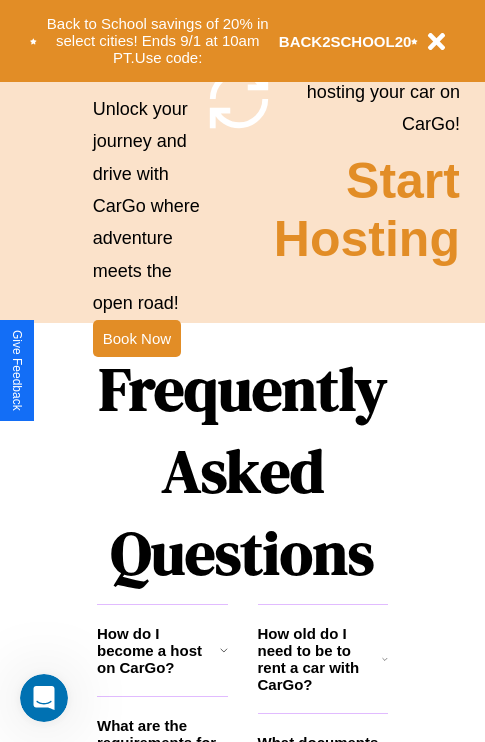 click on "Frequently Asked Questions" at bounding box center [242, 471] 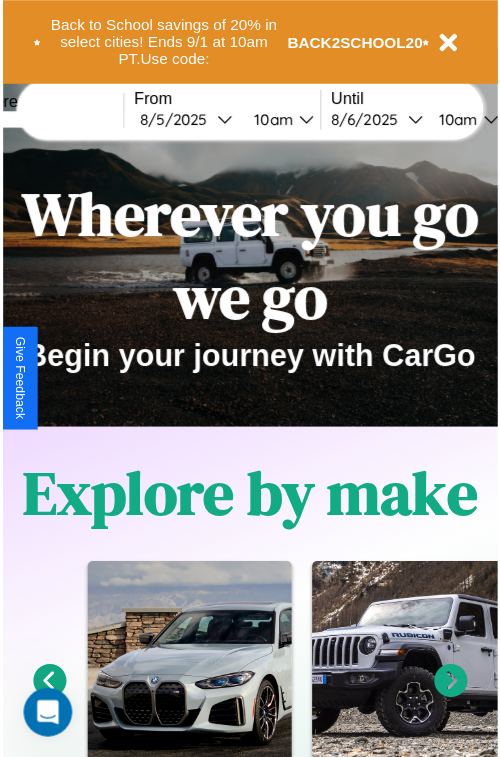 scroll, scrollTop: 0, scrollLeft: 0, axis: both 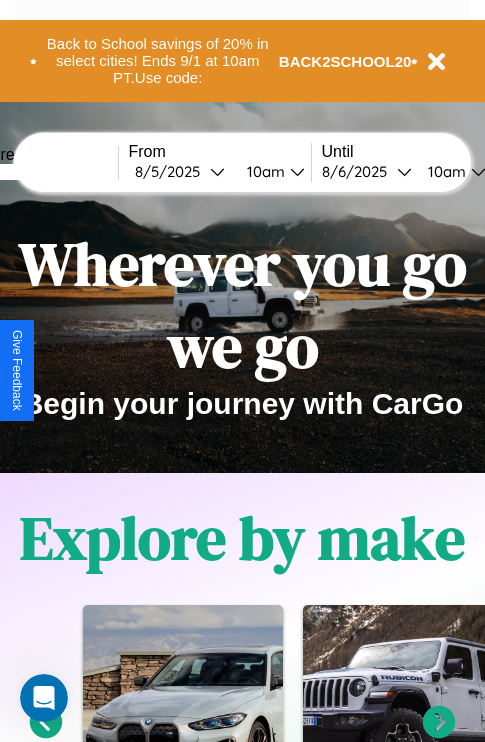 click at bounding box center (43, 172) 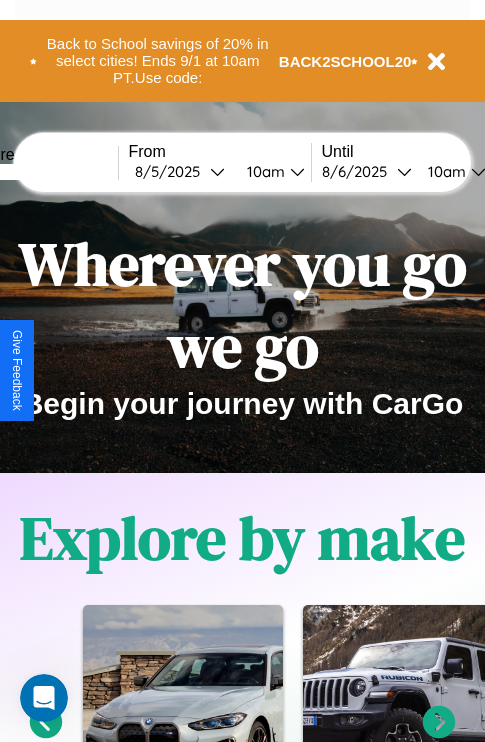 type on "*****" 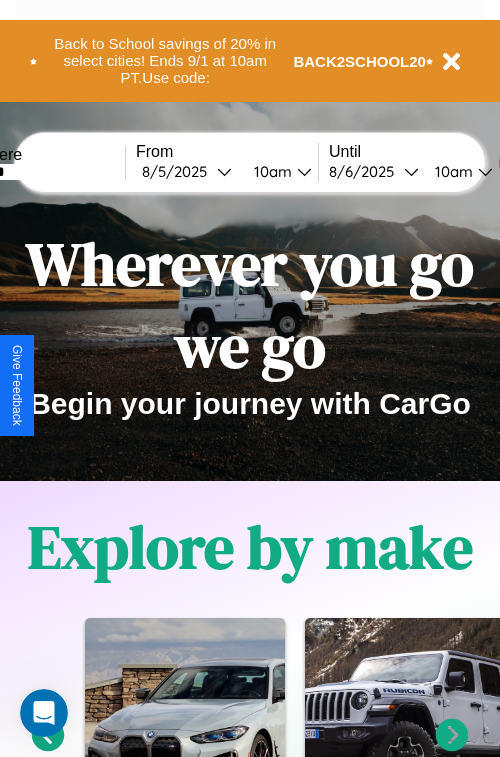 select on "*" 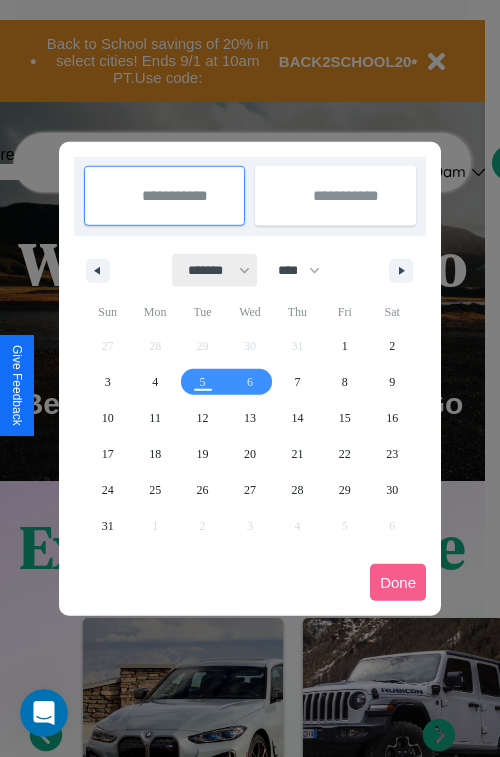 click on "******* ******** ***** ***** *** **** **** ****** ********* ******* ******** ********" at bounding box center (215, 270) 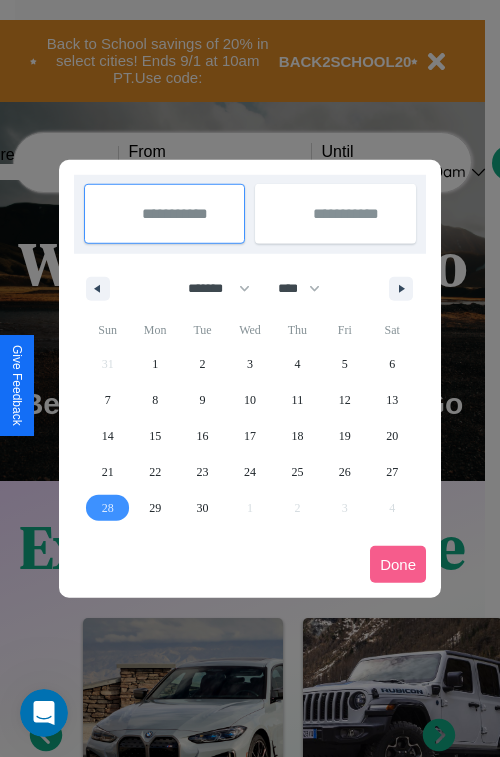 click on "28" at bounding box center [108, 508] 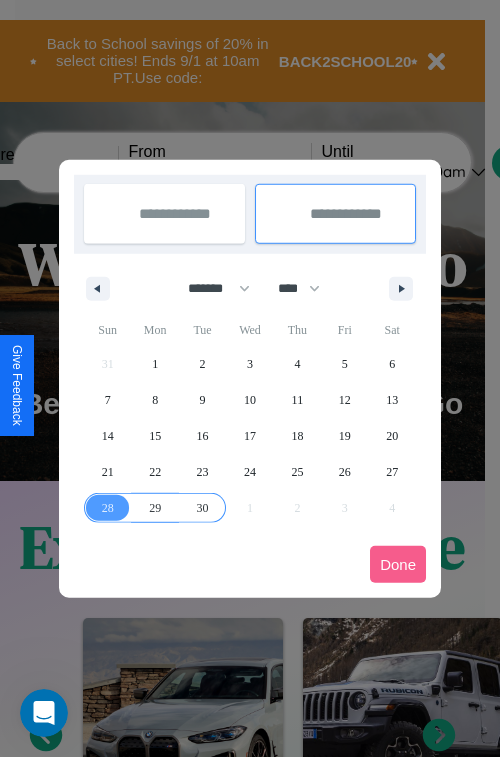 click on "30" at bounding box center (203, 508) 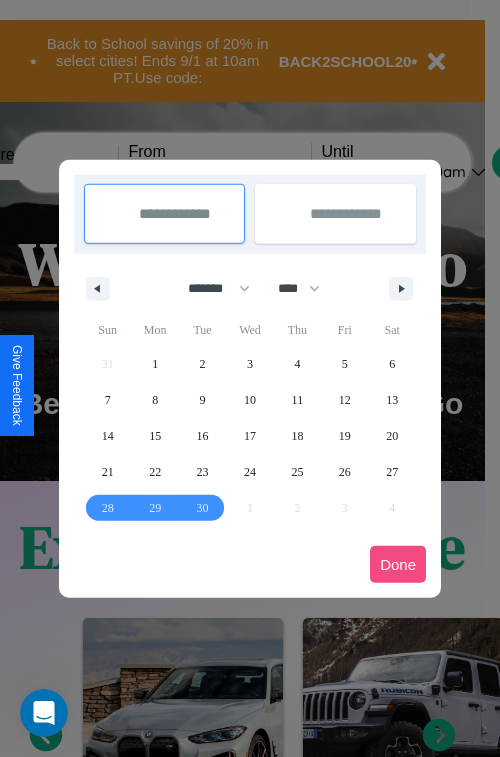 click on "Done" at bounding box center (398, 564) 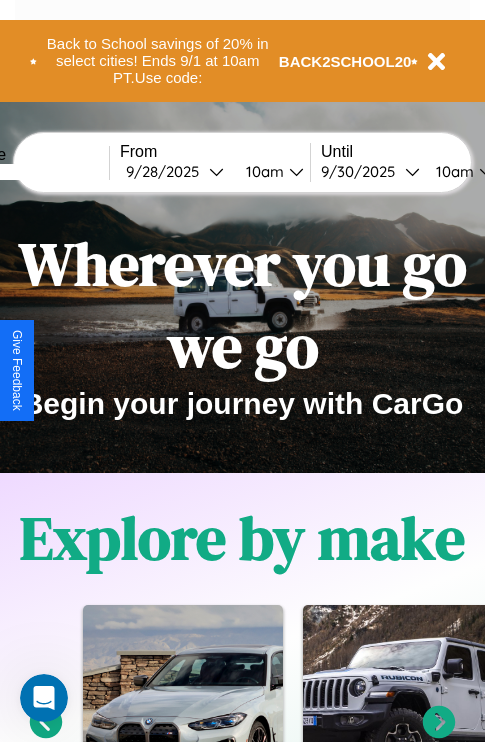 click on "10am" at bounding box center (262, 171) 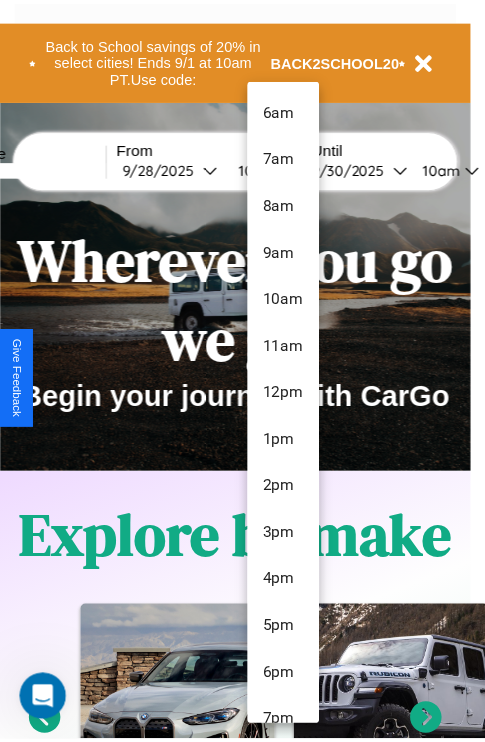 scroll, scrollTop: 163, scrollLeft: 0, axis: vertical 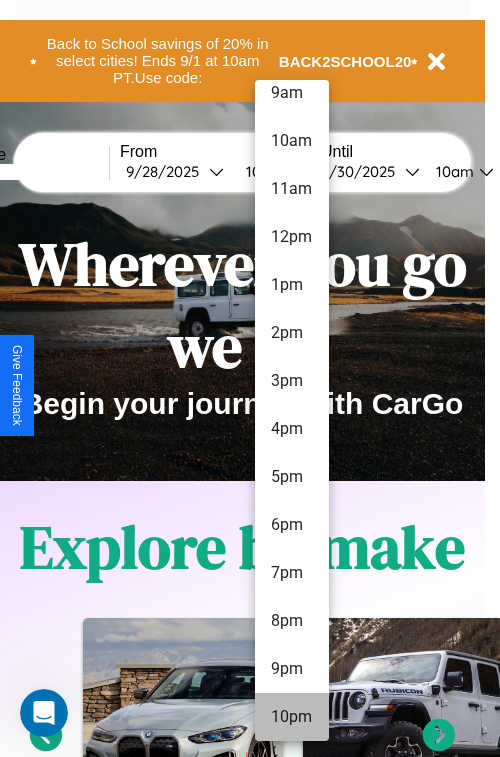 click on "10pm" at bounding box center (292, 717) 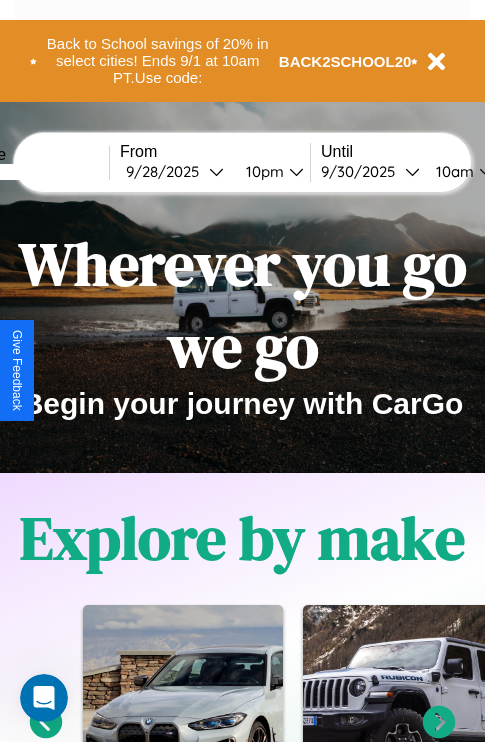 scroll, scrollTop: 0, scrollLeft: 77, axis: horizontal 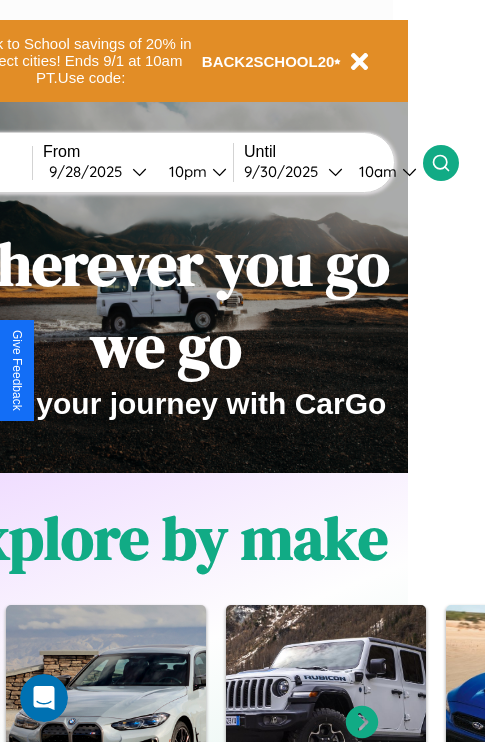 click 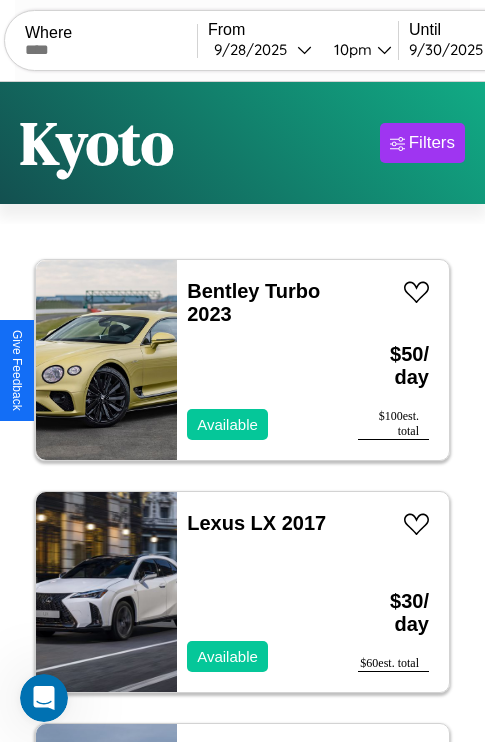 scroll, scrollTop: 95, scrollLeft: 0, axis: vertical 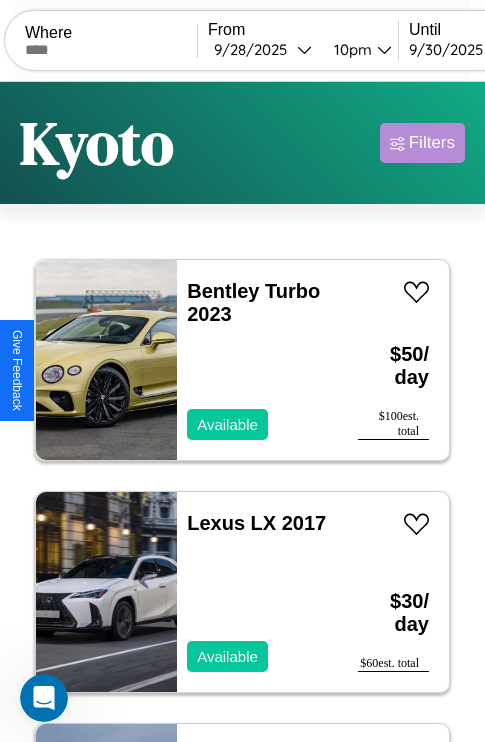 click on "Filters" at bounding box center (432, 143) 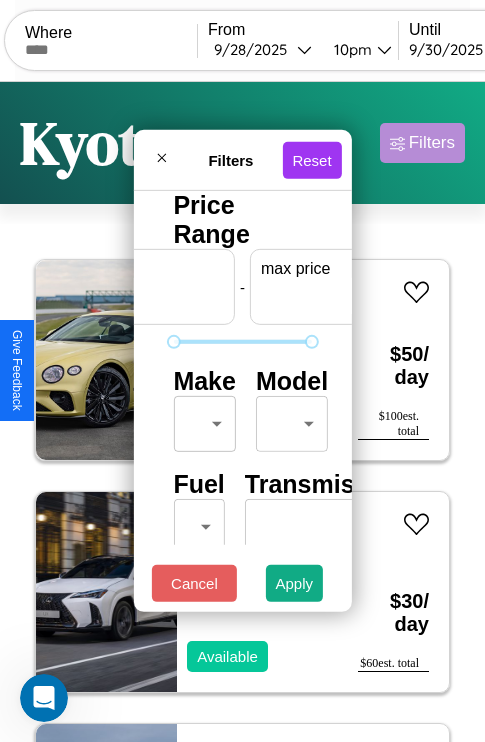 scroll, scrollTop: 0, scrollLeft: 124, axis: horizontal 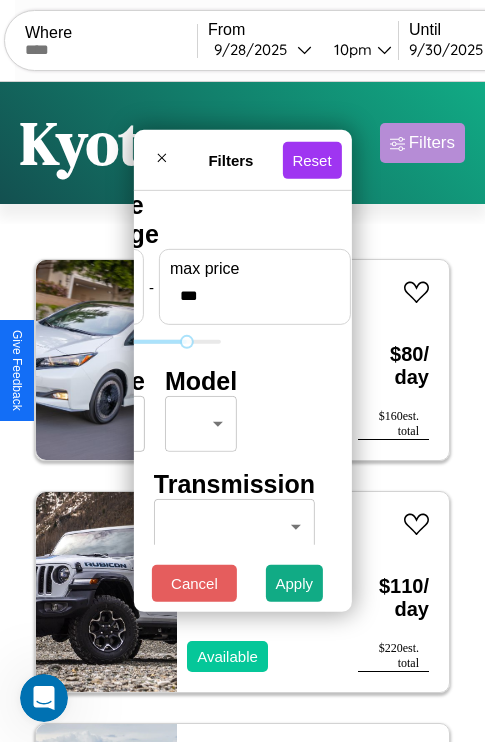 type on "***" 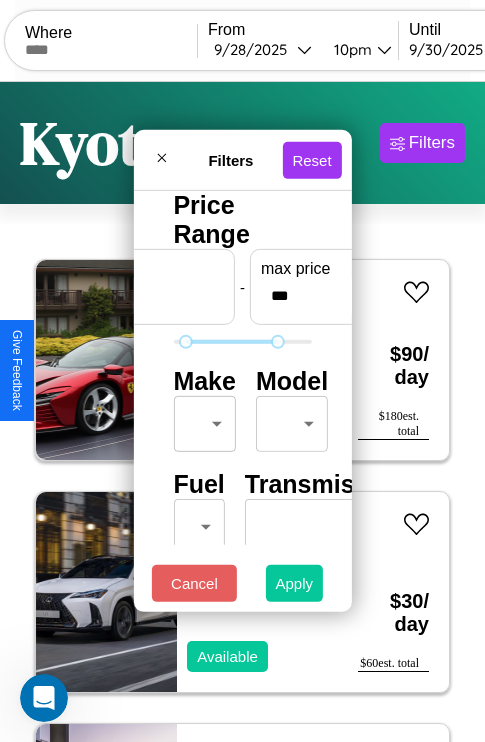 type on "**" 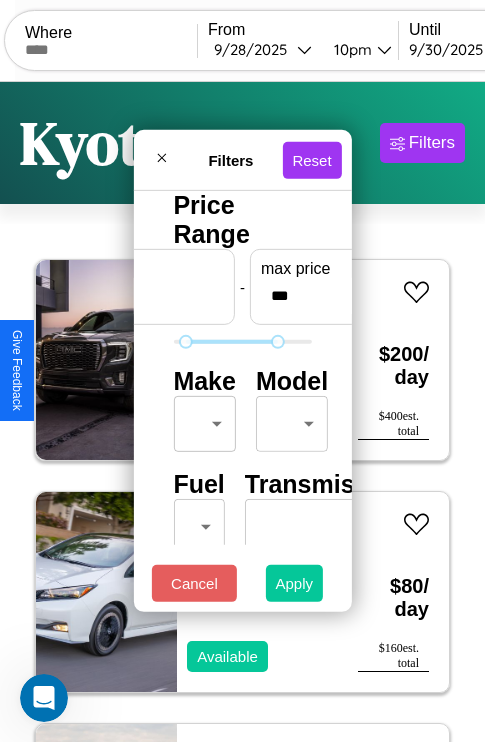 click on "Apply" at bounding box center (295, 583) 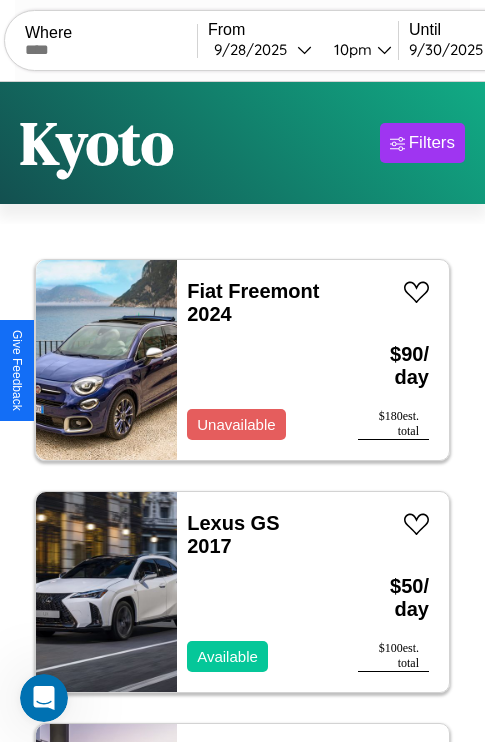 scroll, scrollTop: 66, scrollLeft: 0, axis: vertical 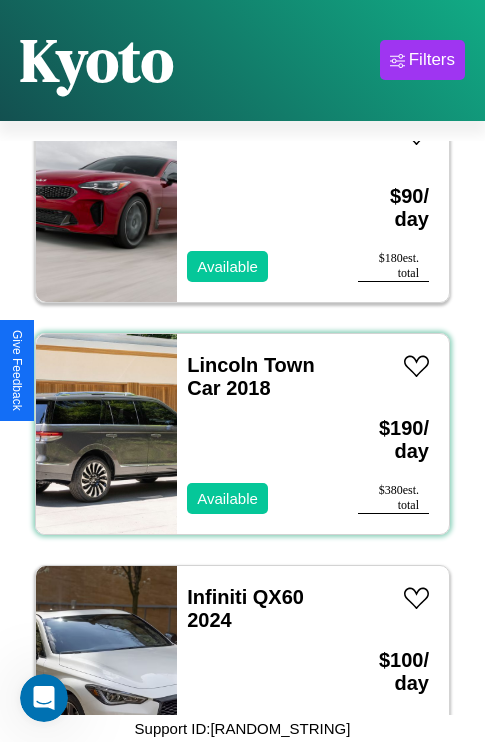 click on "[BRAND] [MODEL] [YEAR] Available" at bounding box center (257, 434) 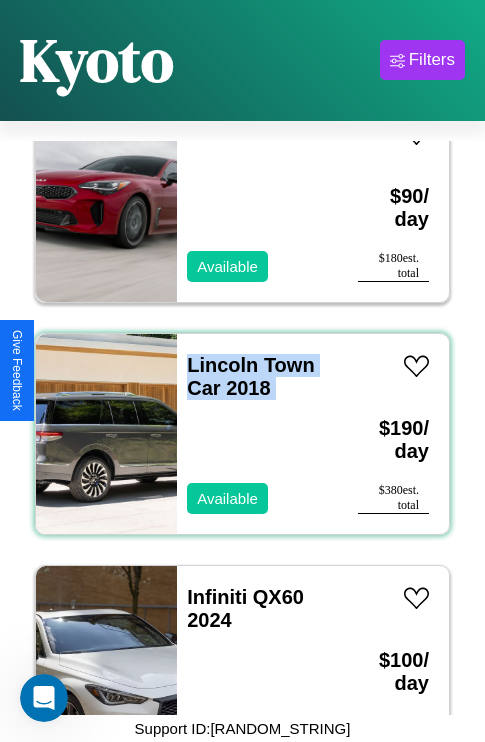 click on "[BRAND] [MODEL] [YEAR] Available" at bounding box center (257, 434) 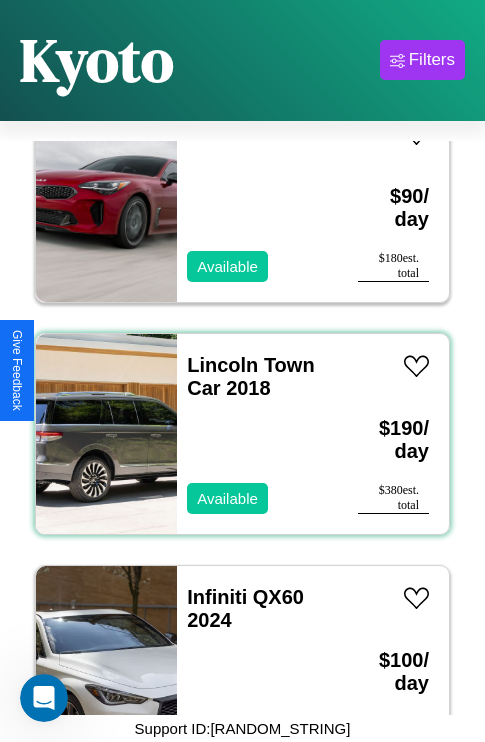 click on "[BRAND] [MODEL] [YEAR] Available" at bounding box center (257, 434) 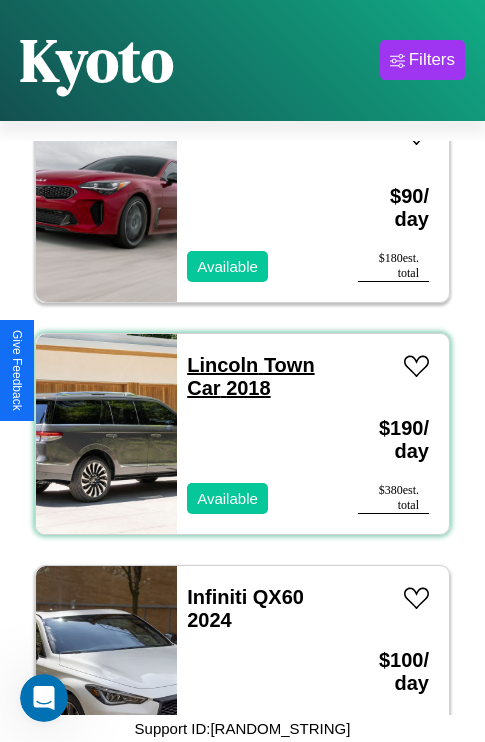 click on "[BRAND] [MODEL] [YEAR]" at bounding box center [250, 376] 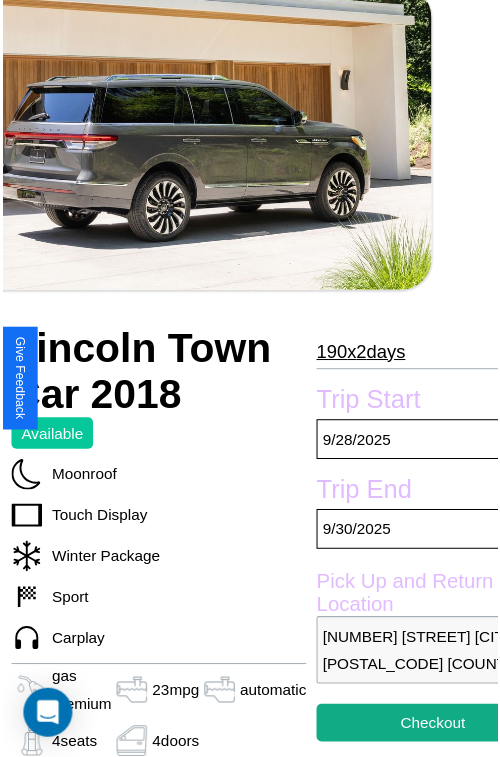 scroll, scrollTop: 154, scrollLeft: 107, axis: both 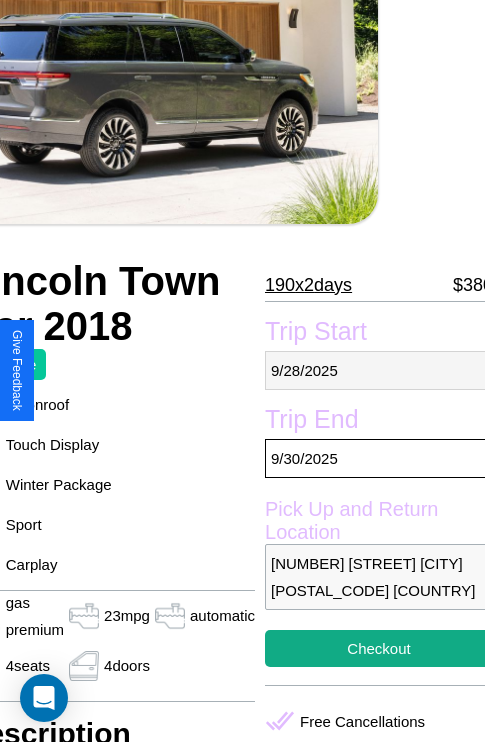 click on "9 / 28 / 2025" at bounding box center (379, 370) 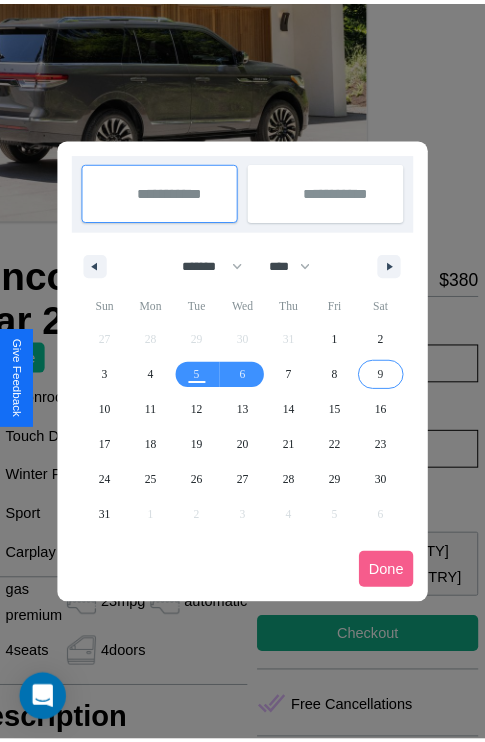 scroll, scrollTop: 0, scrollLeft: 107, axis: horizontal 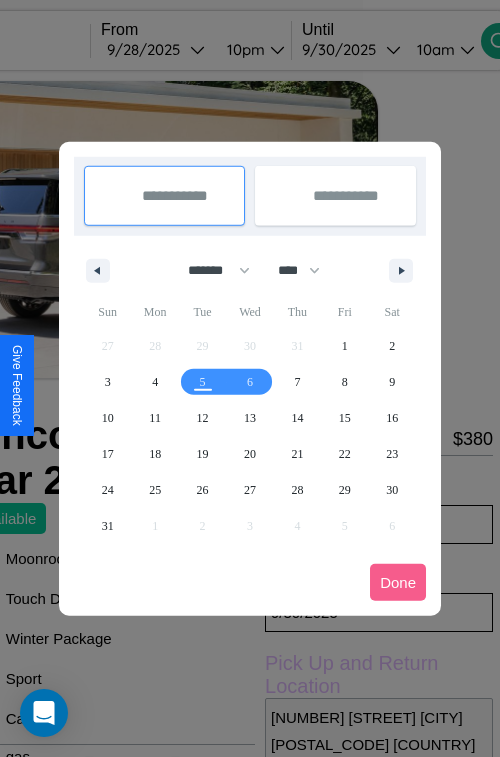 click at bounding box center [250, 378] 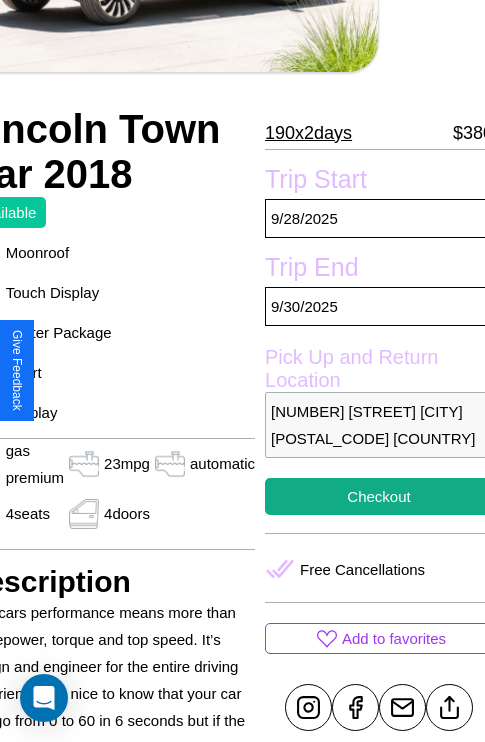 scroll, scrollTop: 432, scrollLeft: 107, axis: both 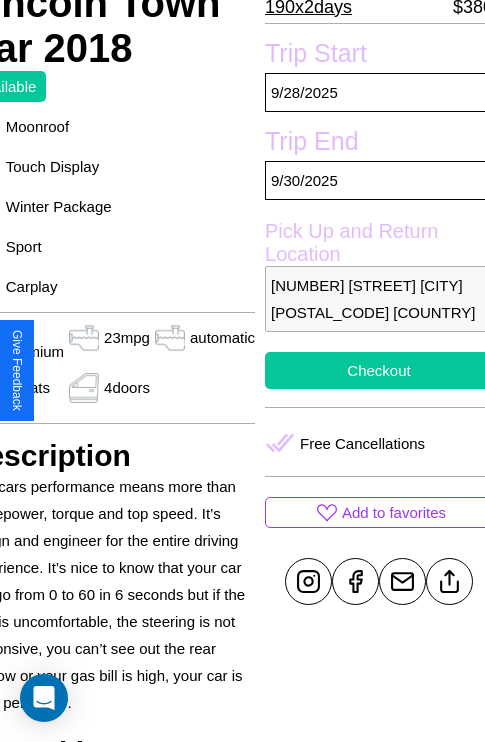 click on "Checkout" at bounding box center [379, 370] 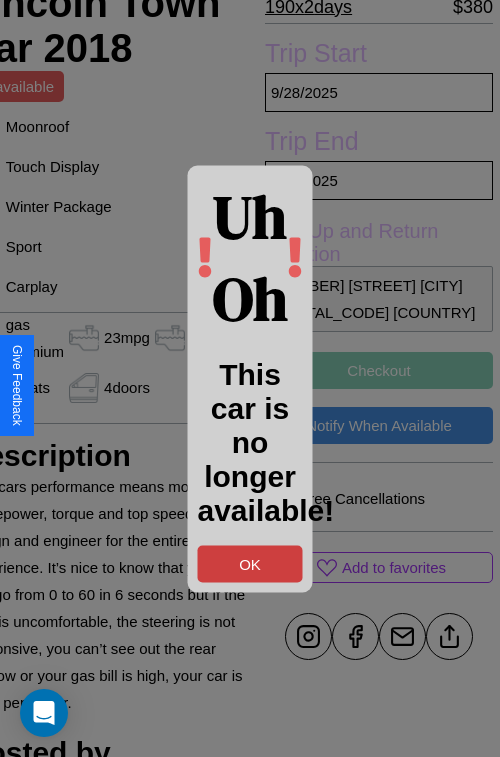 click on "OK" at bounding box center (250, 563) 